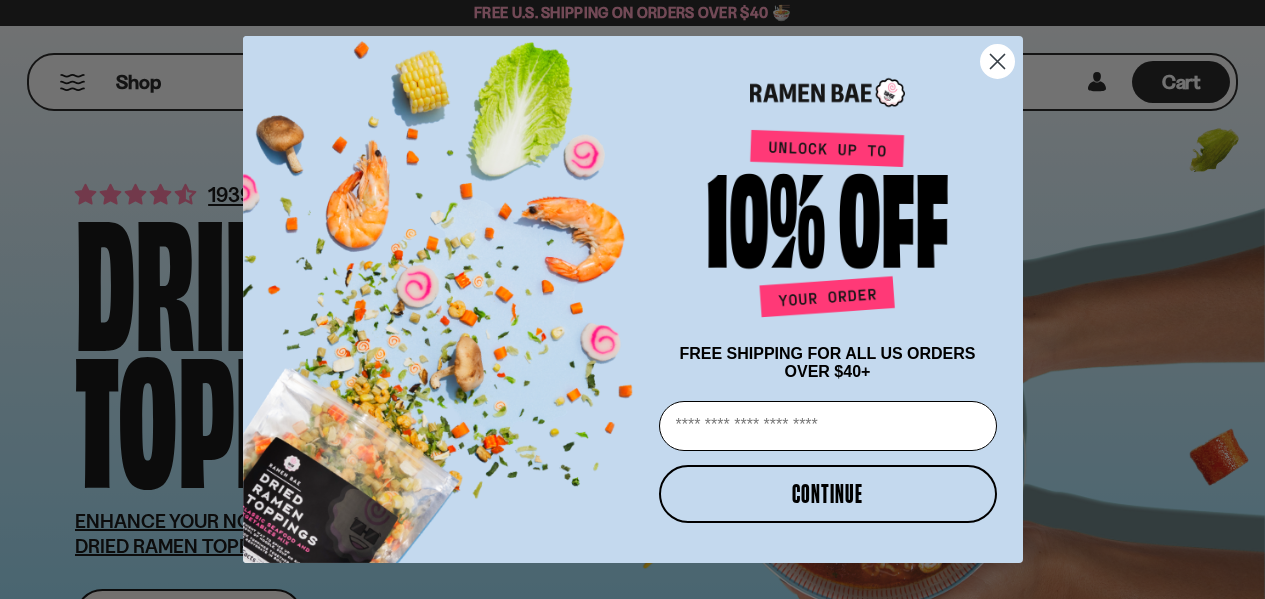 scroll, scrollTop: 0, scrollLeft: 0, axis: both 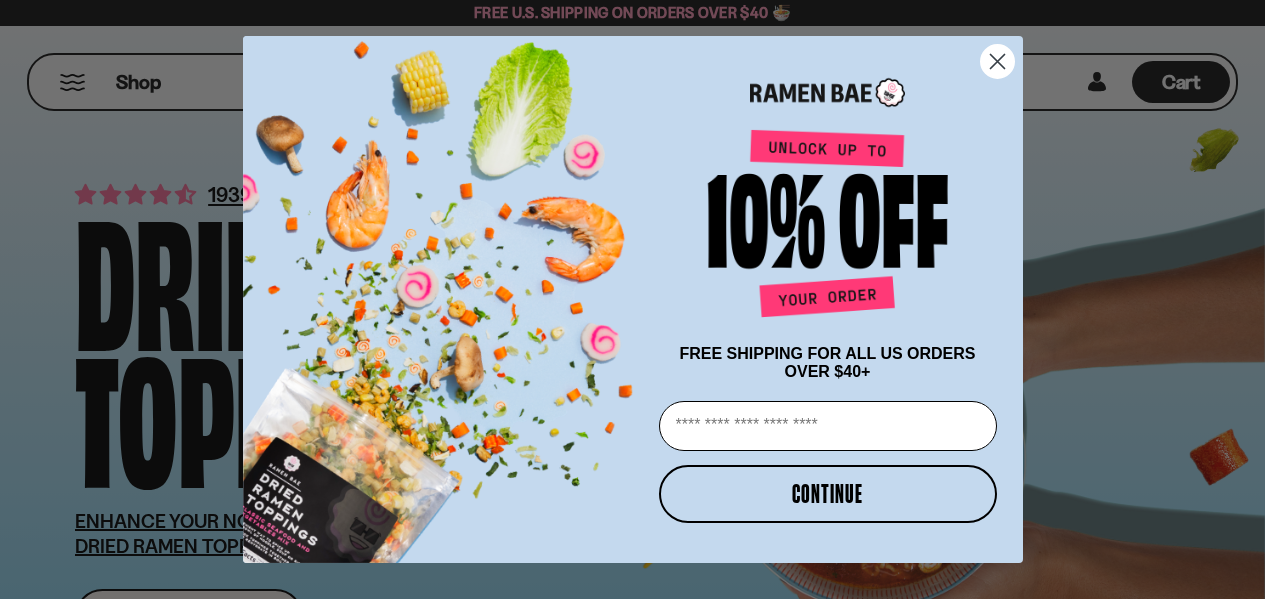 click 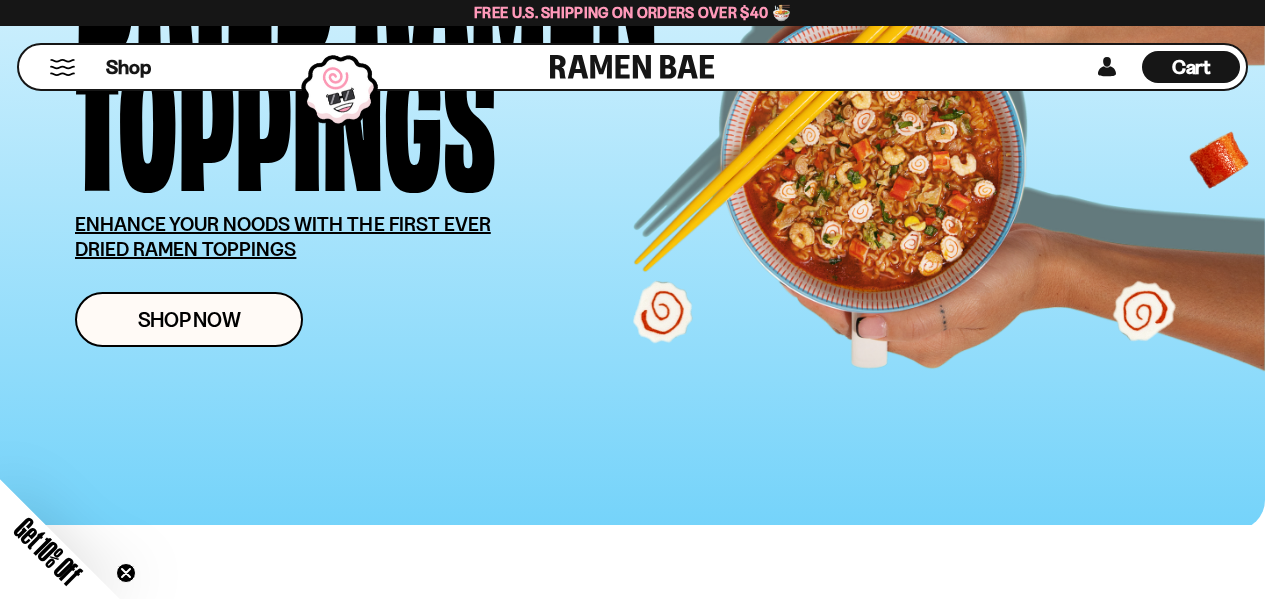 scroll, scrollTop: 500, scrollLeft: 0, axis: vertical 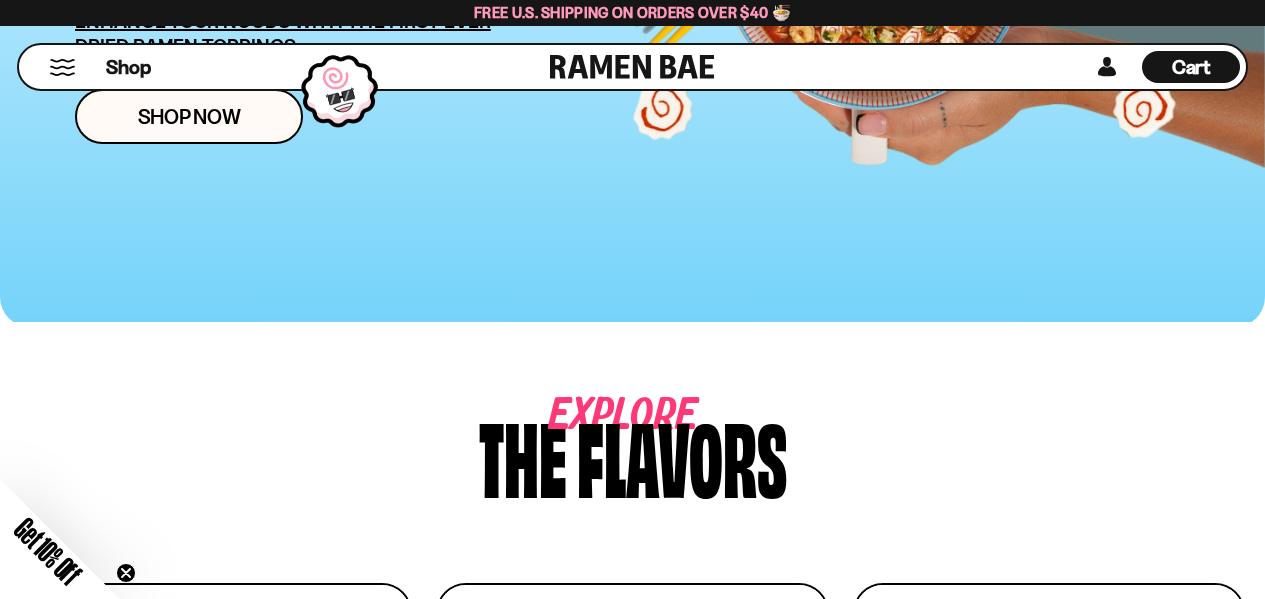 click on "Shop
Cart
D0381C2F-513E-4F90-8A41-6F0A75DCBAAA" at bounding box center [632, 67] 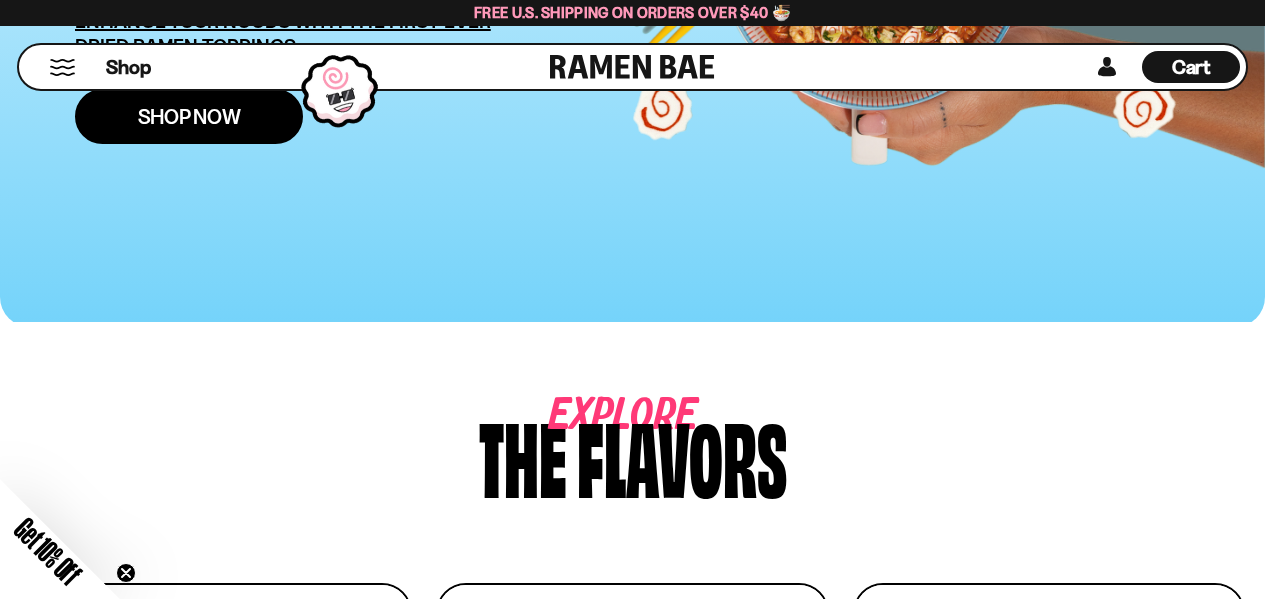 click on "Shop Now" at bounding box center (189, 116) 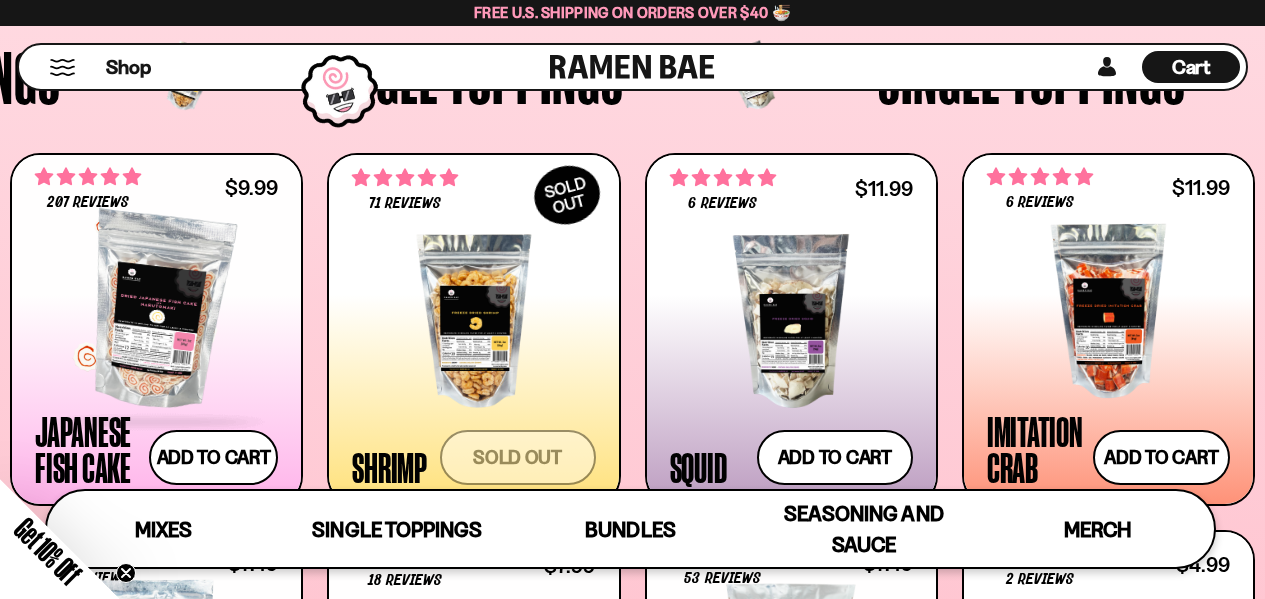 scroll, scrollTop: 1600, scrollLeft: 0, axis: vertical 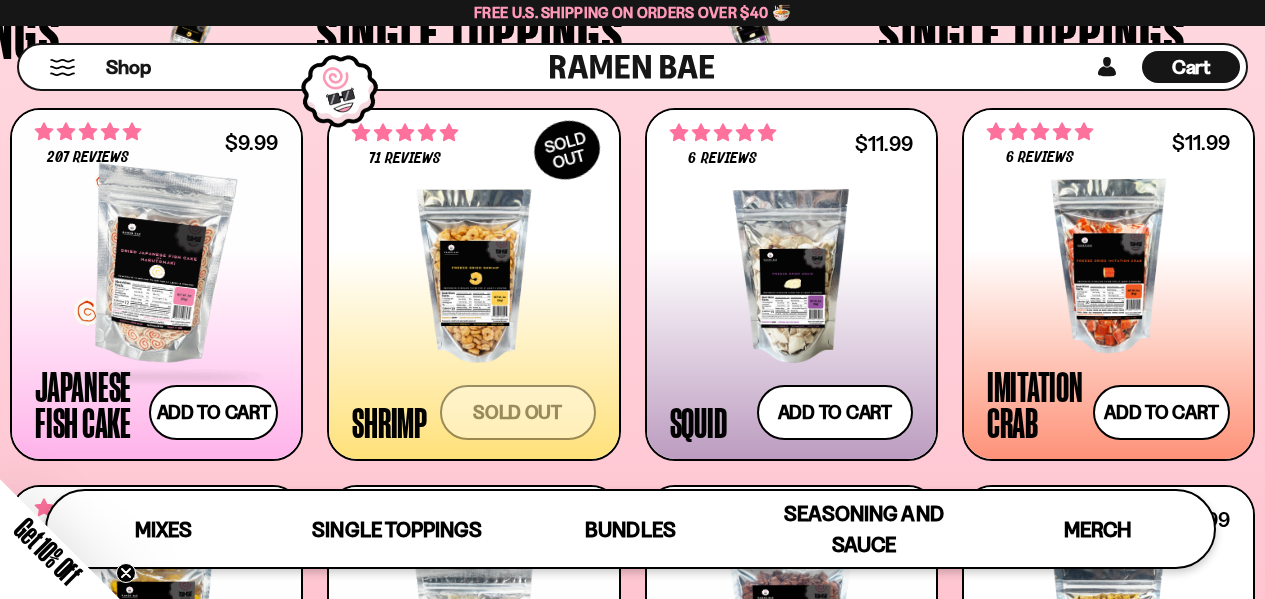click at bounding box center (156, 266) 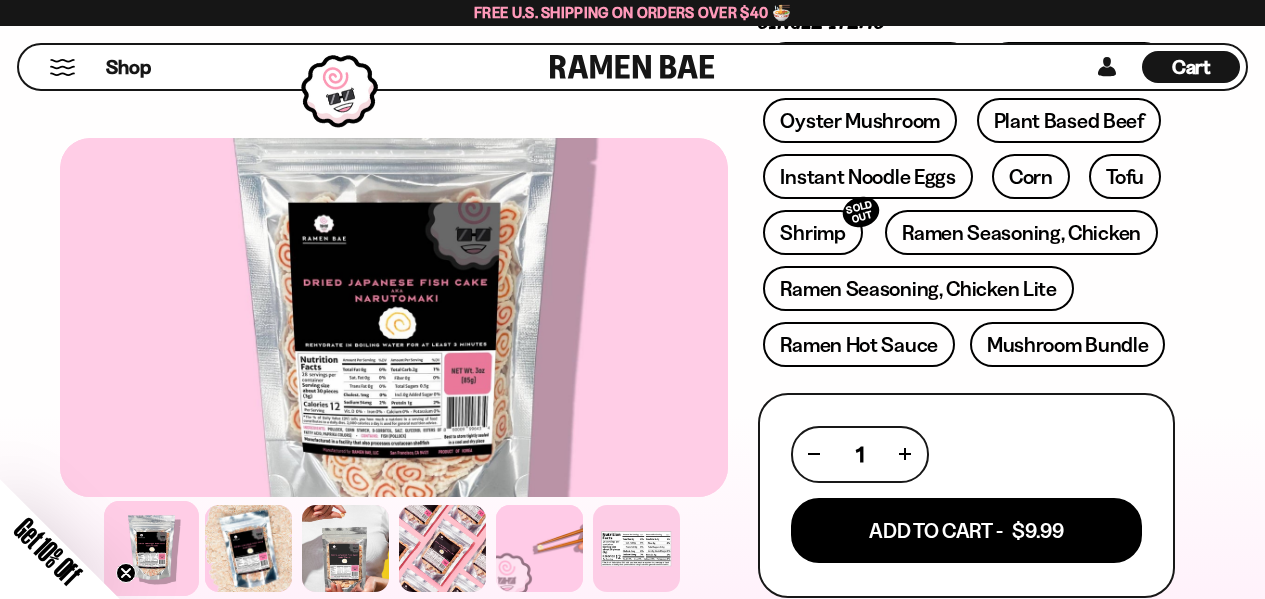 scroll, scrollTop: 800, scrollLeft: 0, axis: vertical 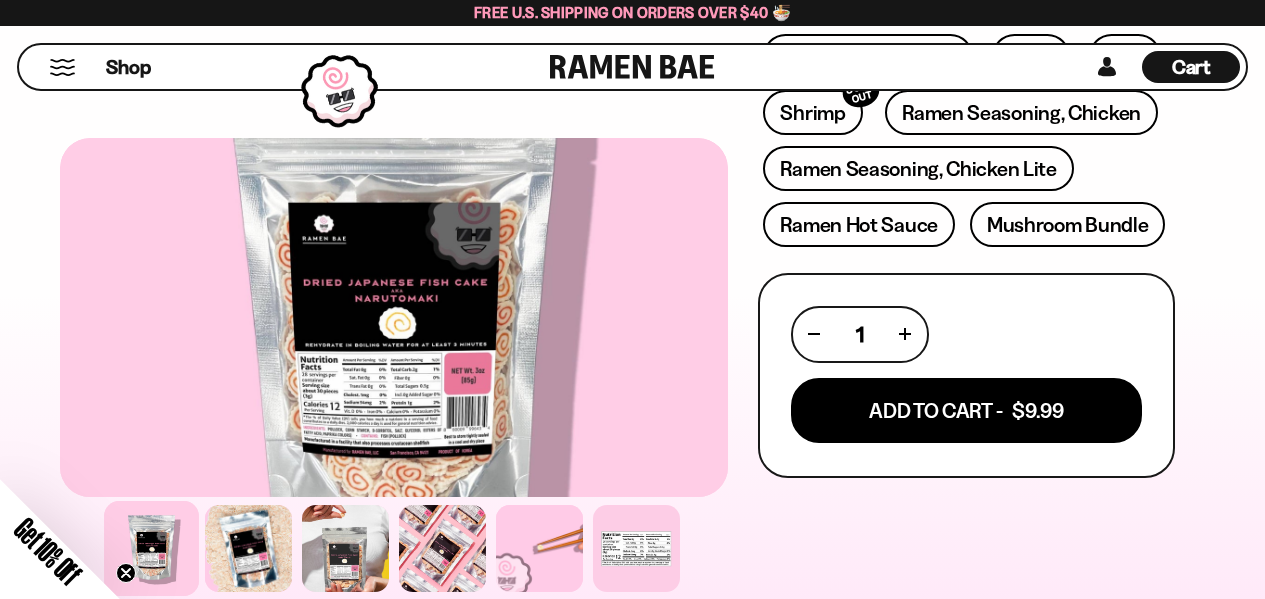 click at bounding box center (905, 334) 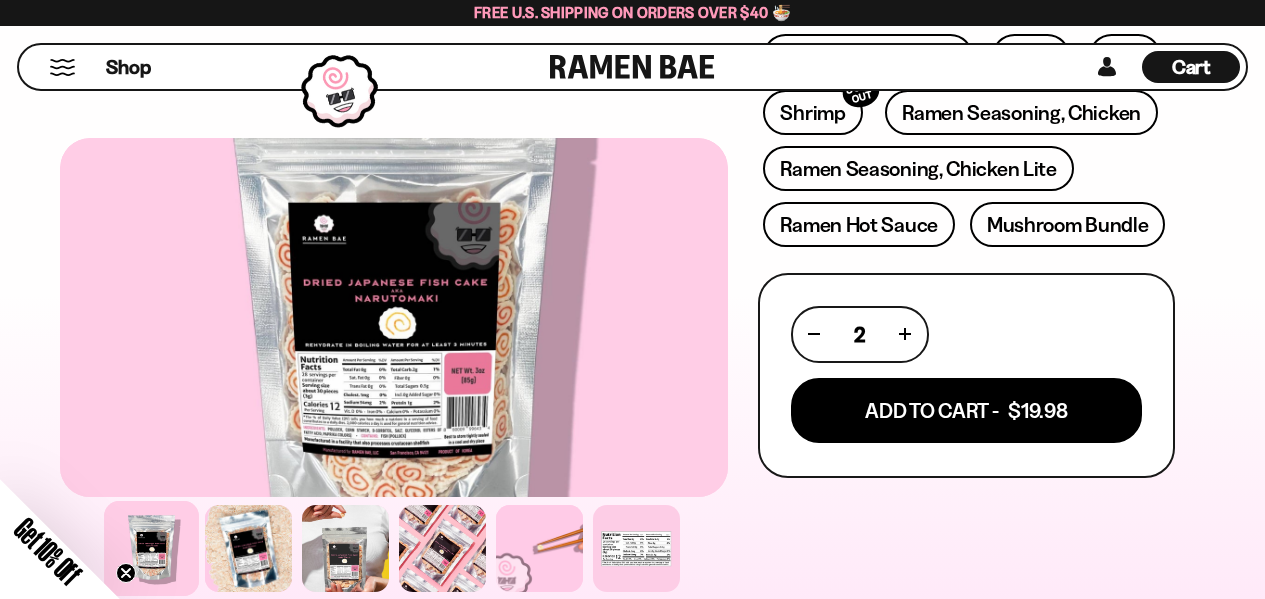 click at bounding box center (905, 334) 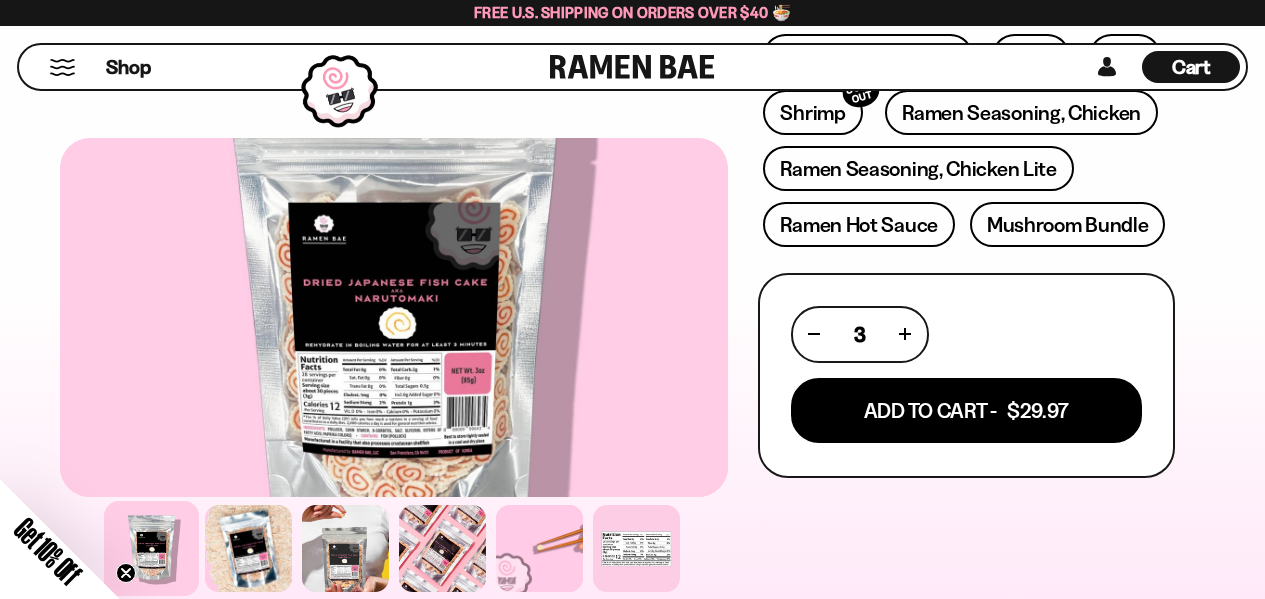 click at bounding box center [905, 334] 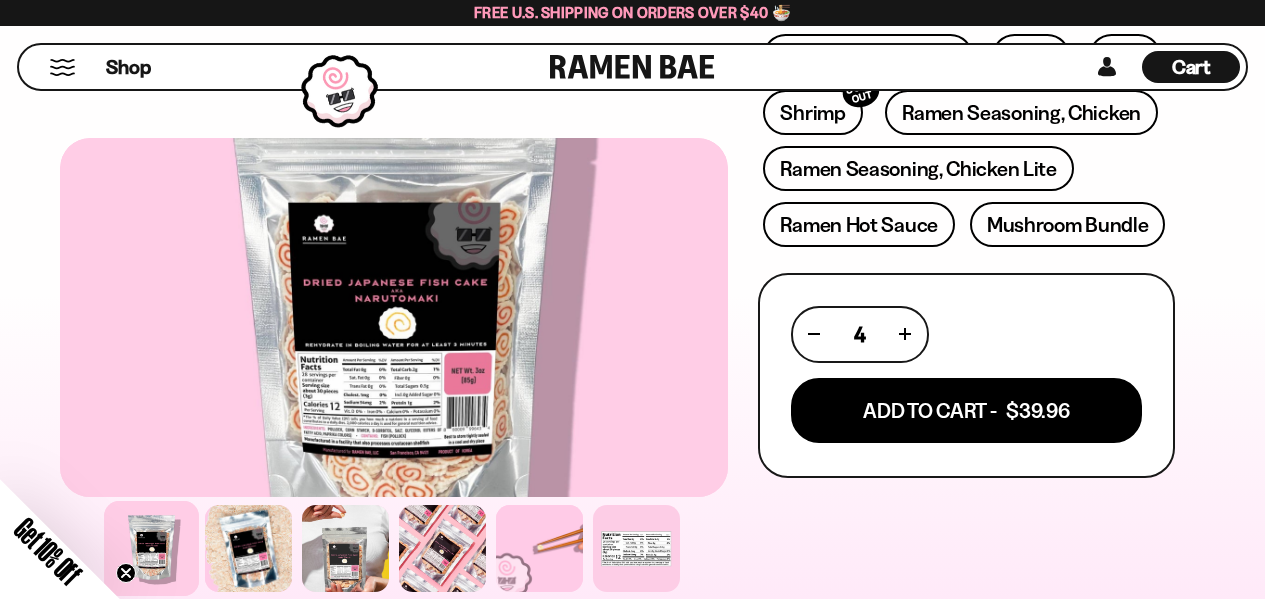 click at bounding box center [905, 334] 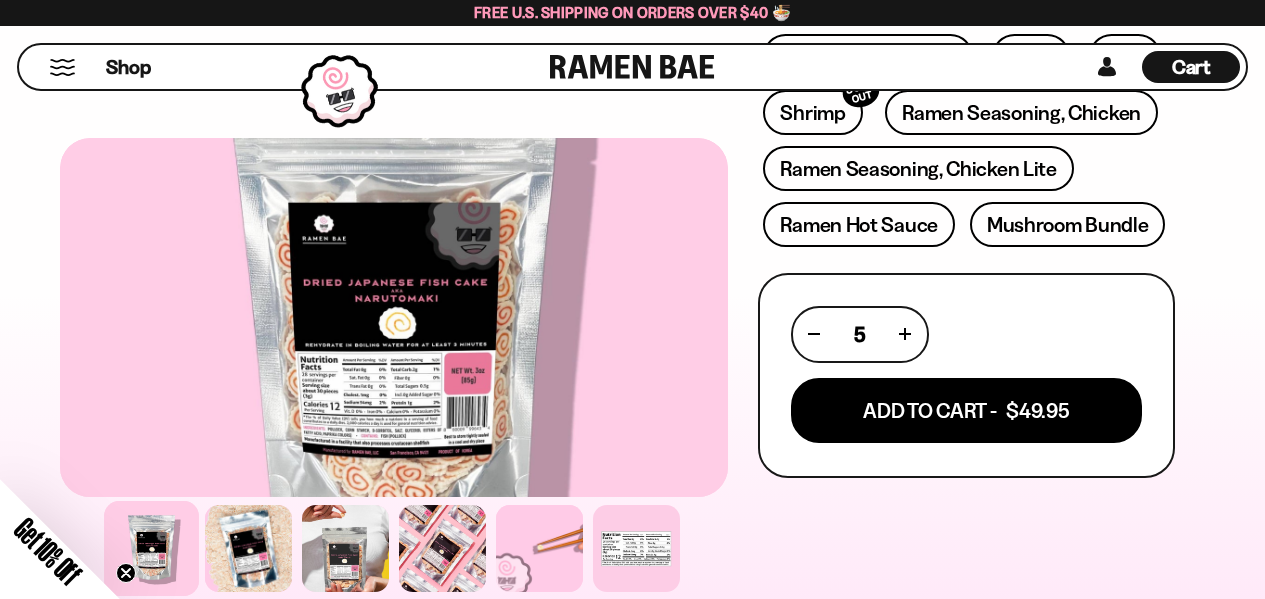 click at bounding box center (905, 334) 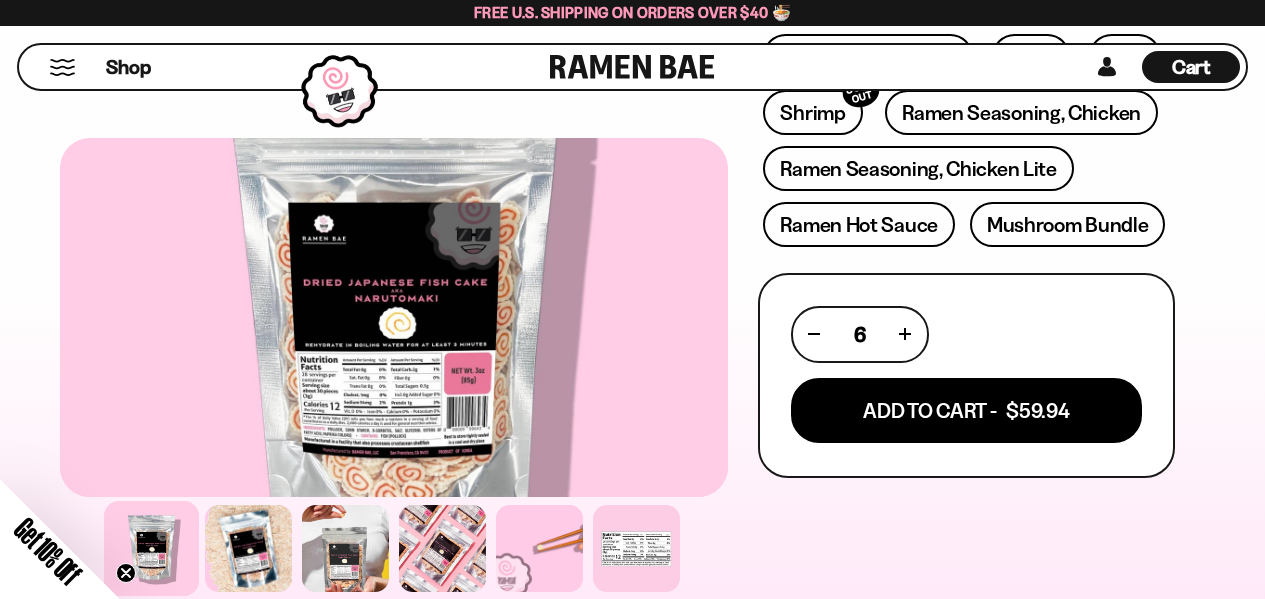 click at bounding box center [905, 334] 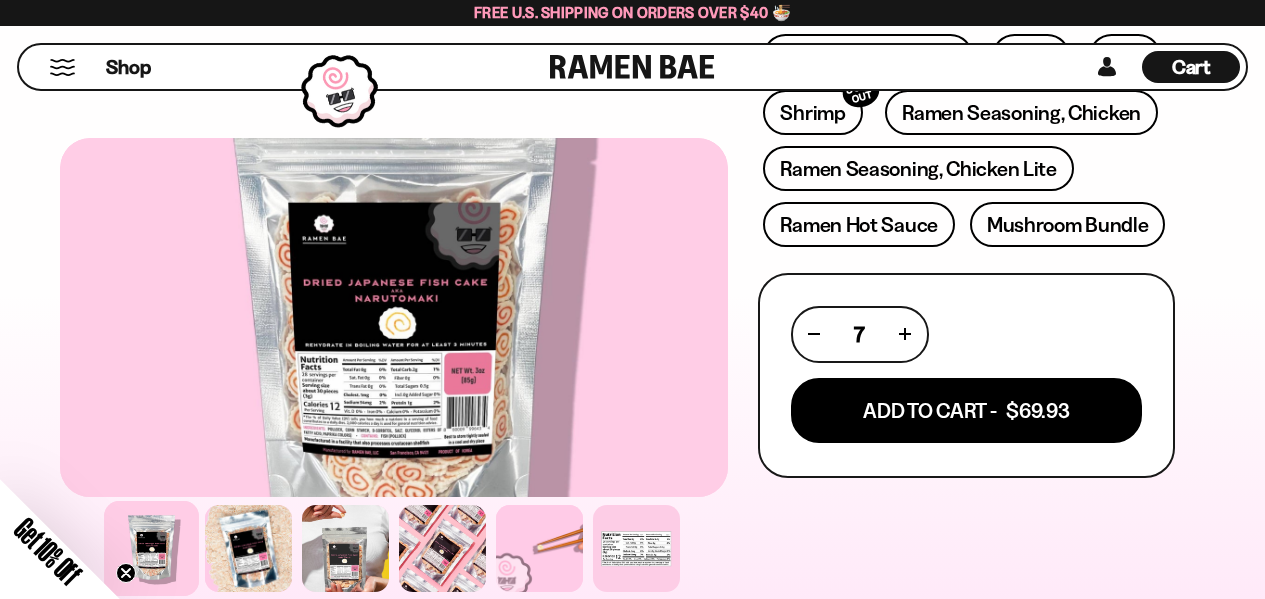 click at bounding box center (905, 334) 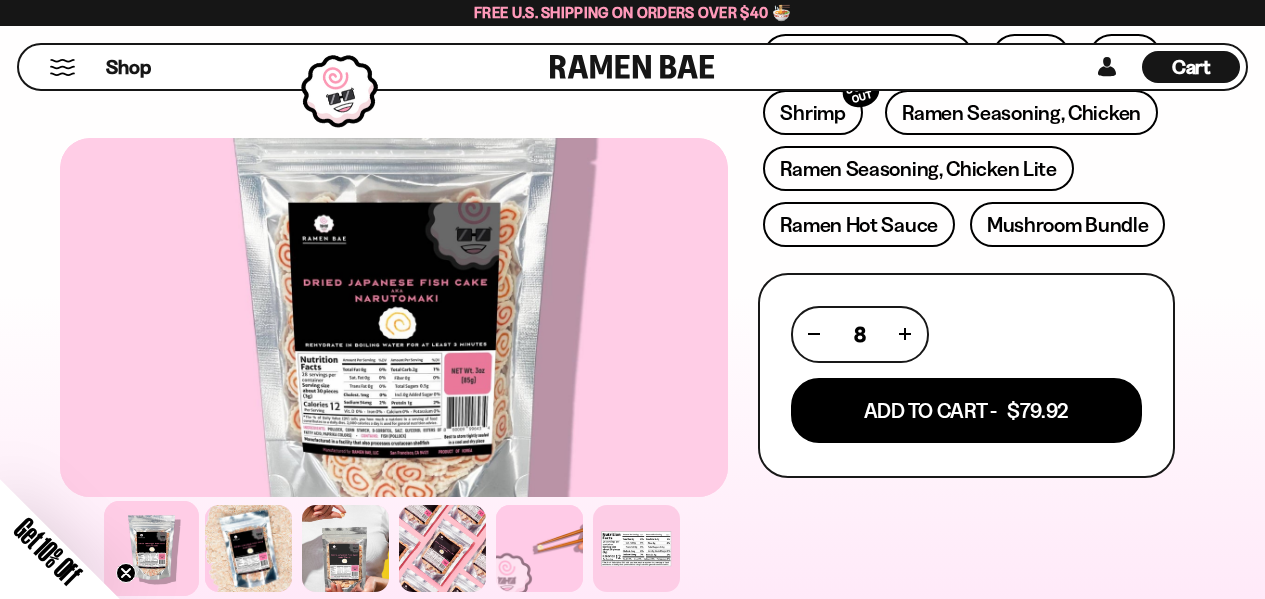 click at bounding box center [905, 334] 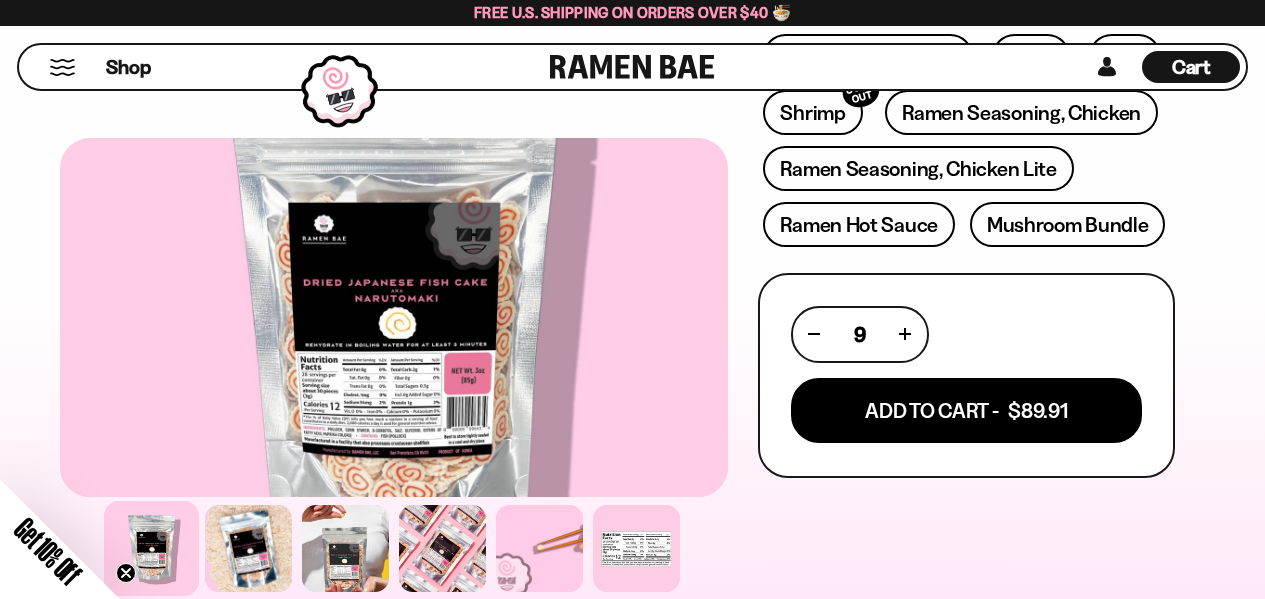 click at bounding box center (905, 334) 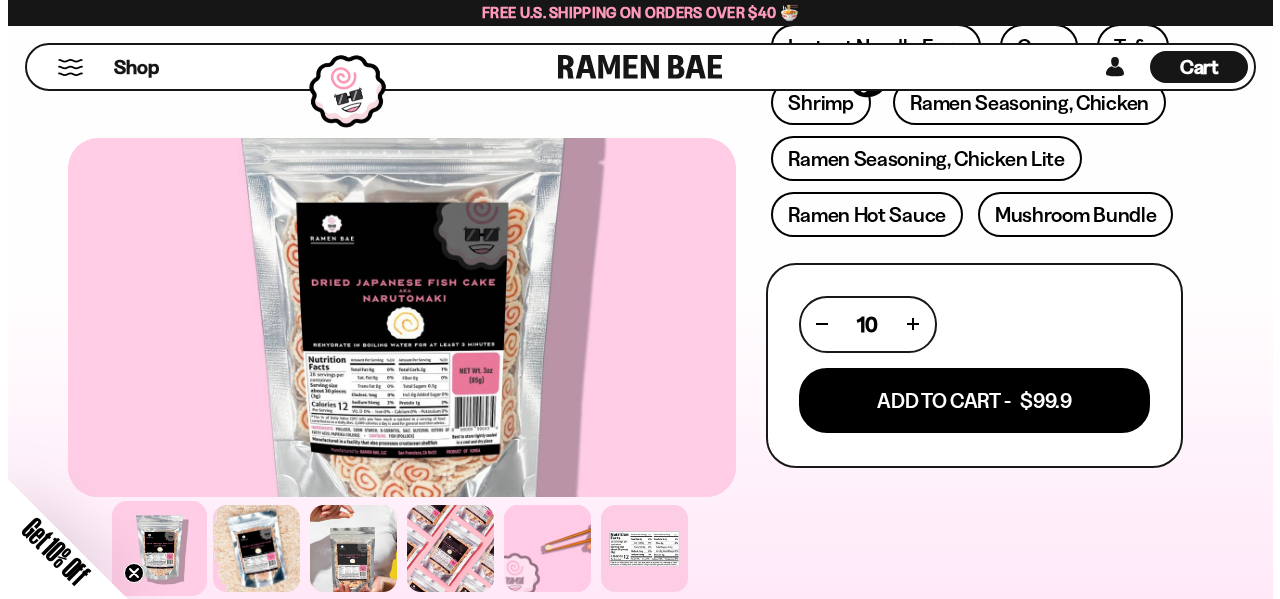 scroll, scrollTop: 800, scrollLeft: 0, axis: vertical 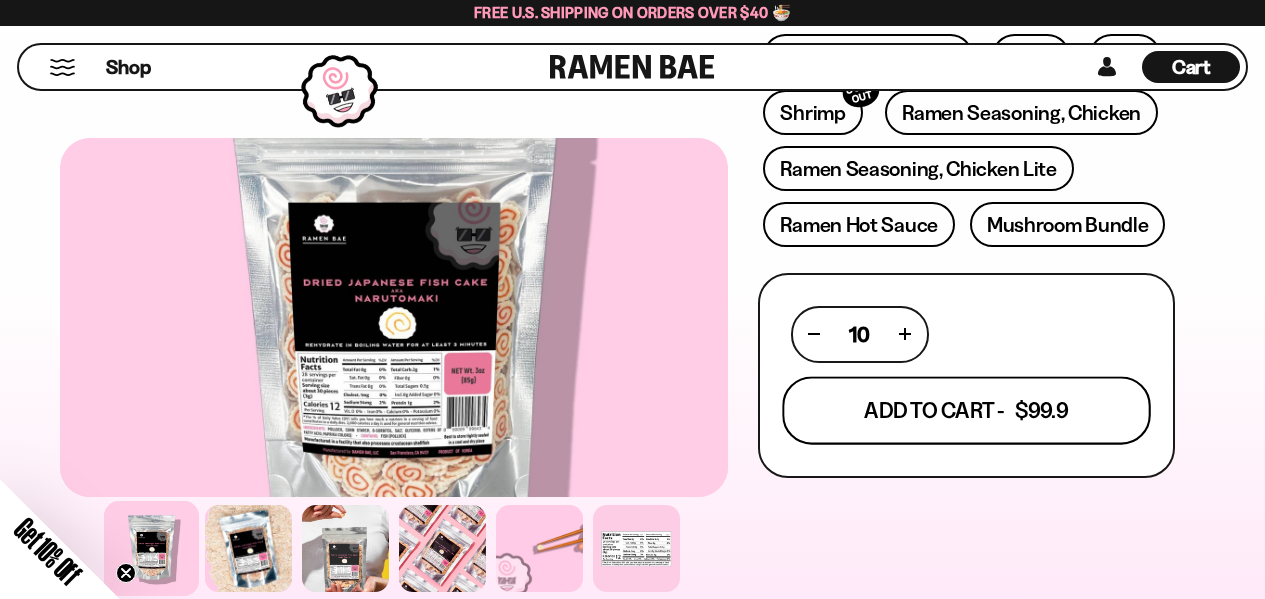 click on "Add To Cart -
$99.9" at bounding box center (966, 410) 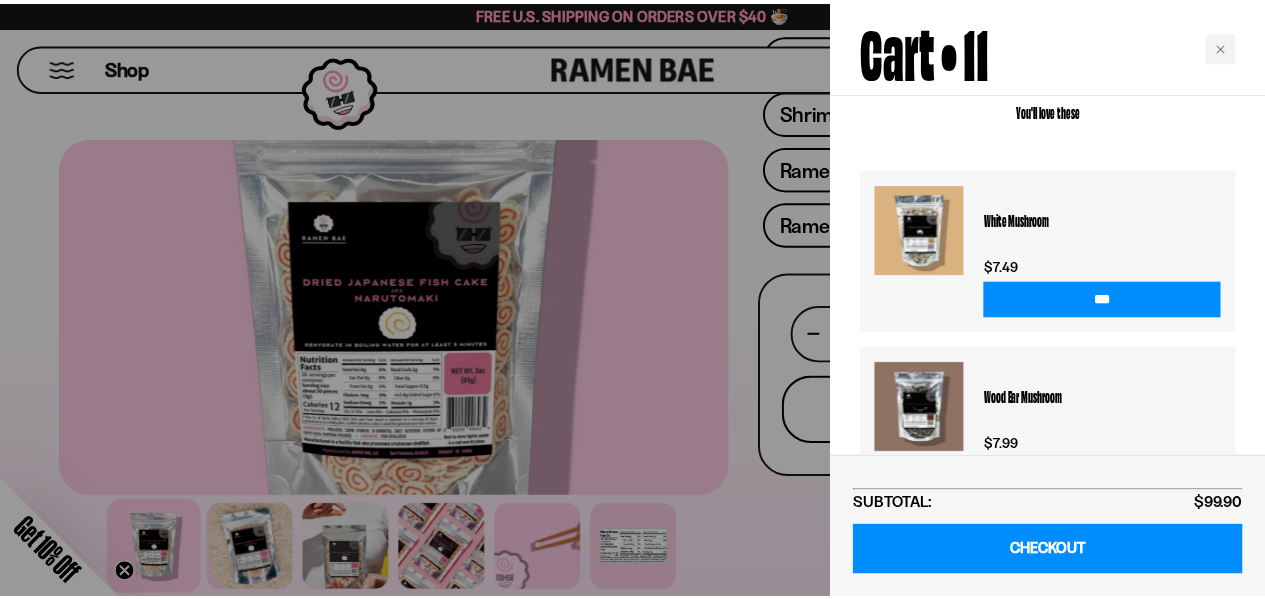 scroll, scrollTop: 500, scrollLeft: 0, axis: vertical 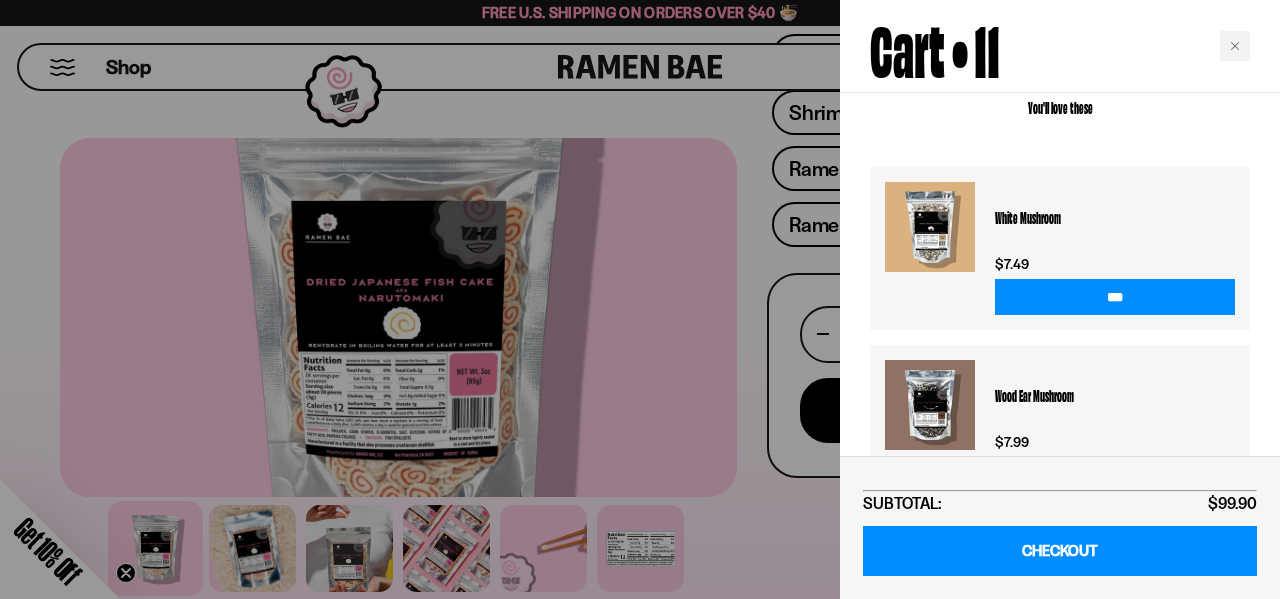 click at bounding box center [640, 299] 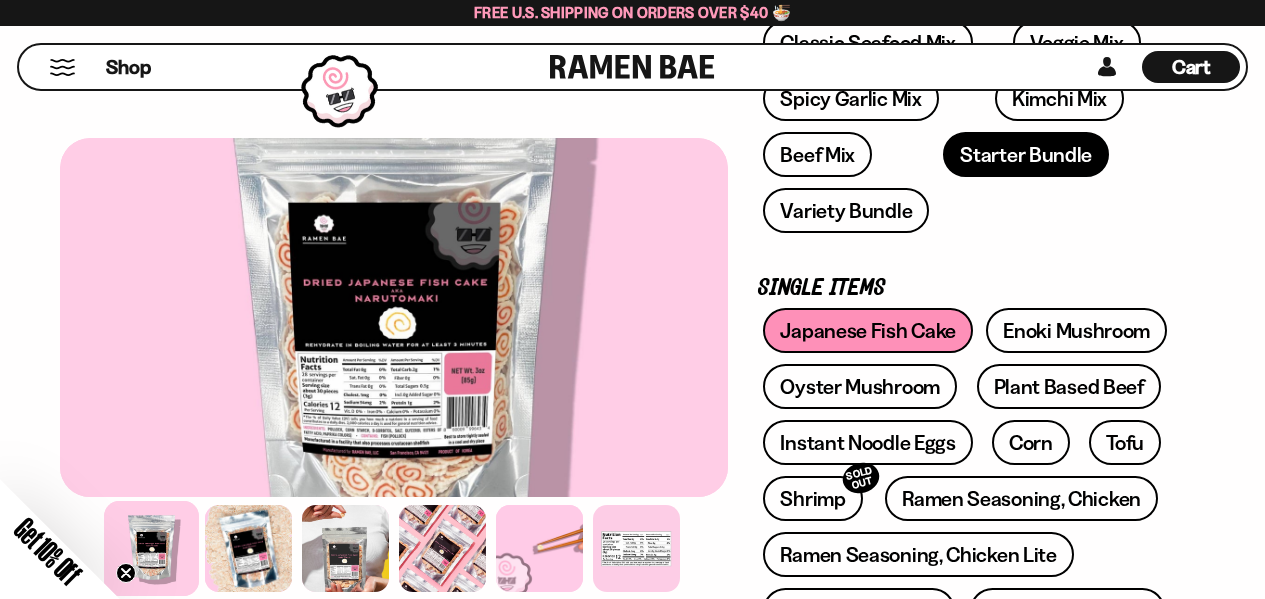 scroll, scrollTop: 400, scrollLeft: 0, axis: vertical 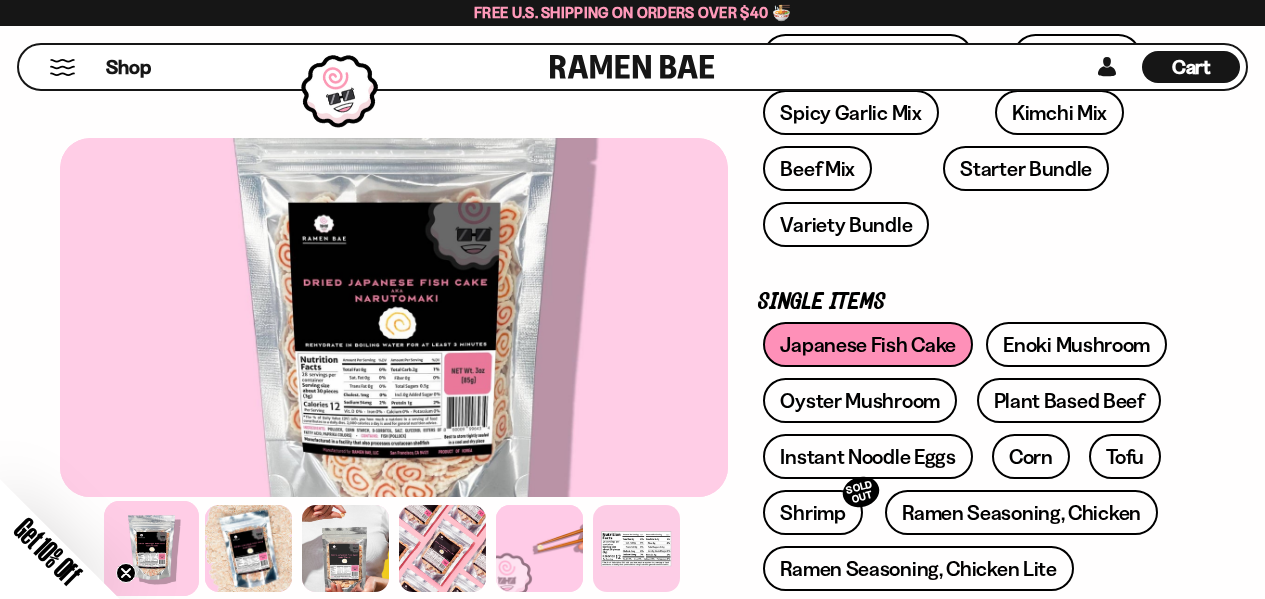 click at bounding box center [632, 67] 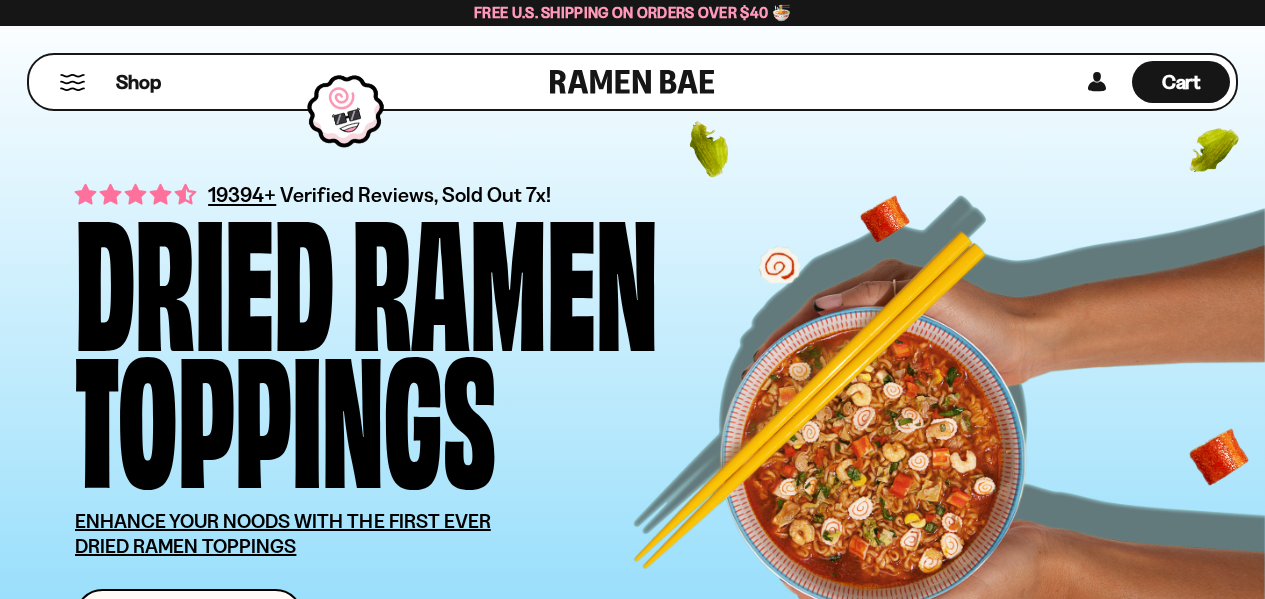 scroll, scrollTop: 0, scrollLeft: 0, axis: both 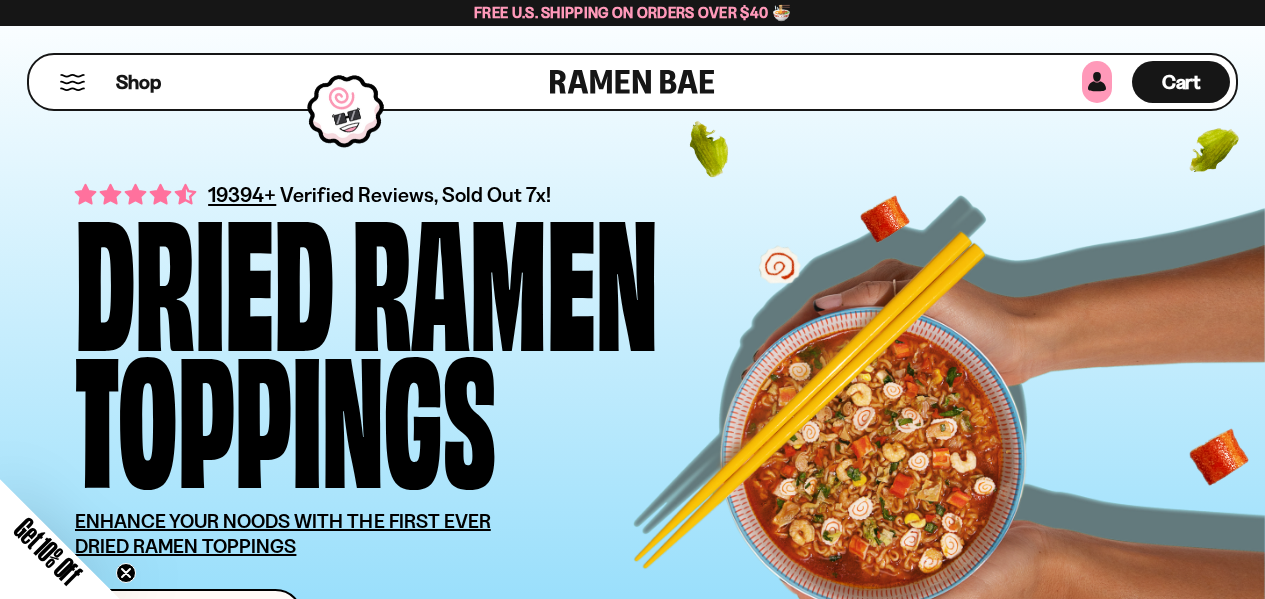 click at bounding box center [1097, 82] 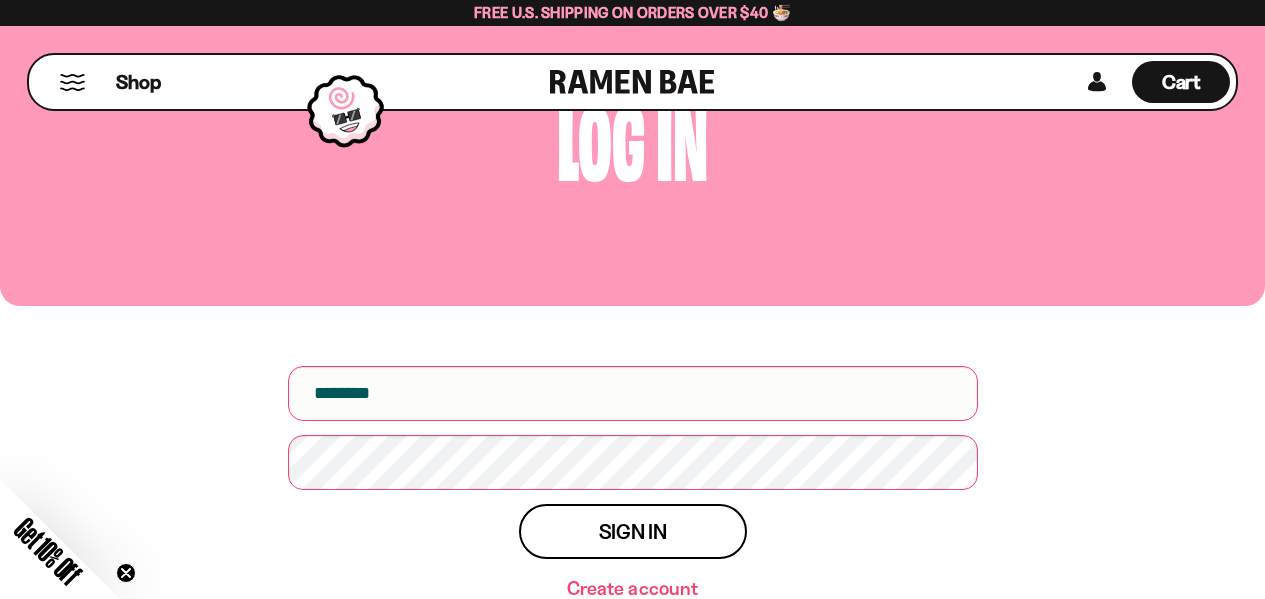 scroll, scrollTop: 100, scrollLeft: 0, axis: vertical 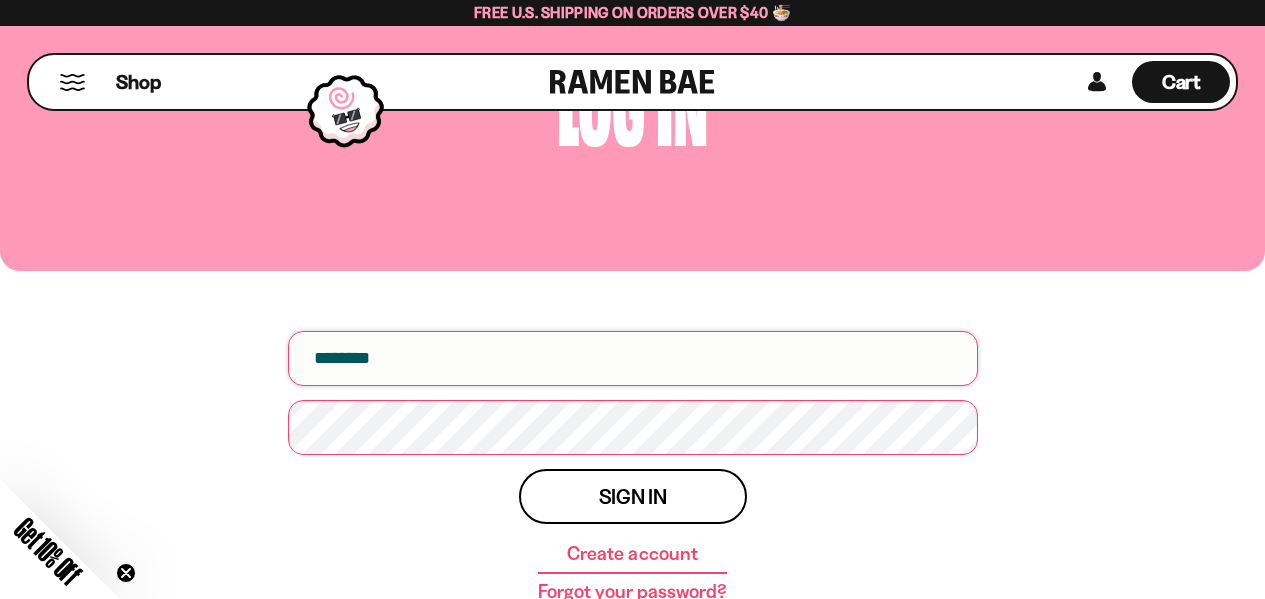 click at bounding box center (633, 358) 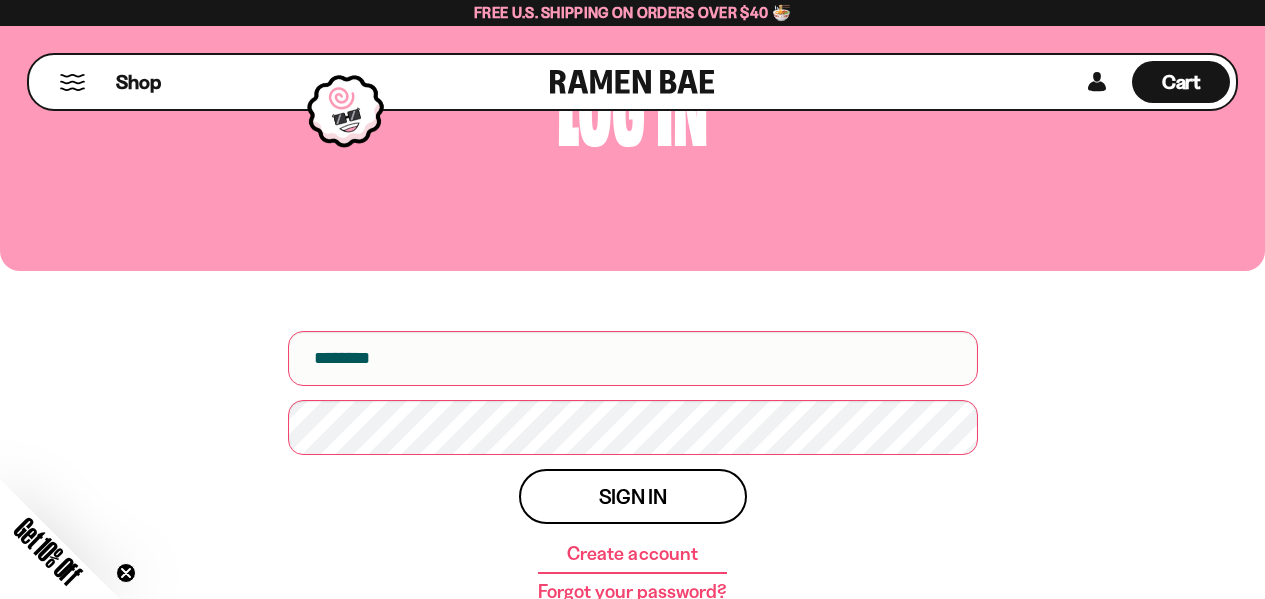 click on "Get 10% Off" at bounding box center [48, 551] 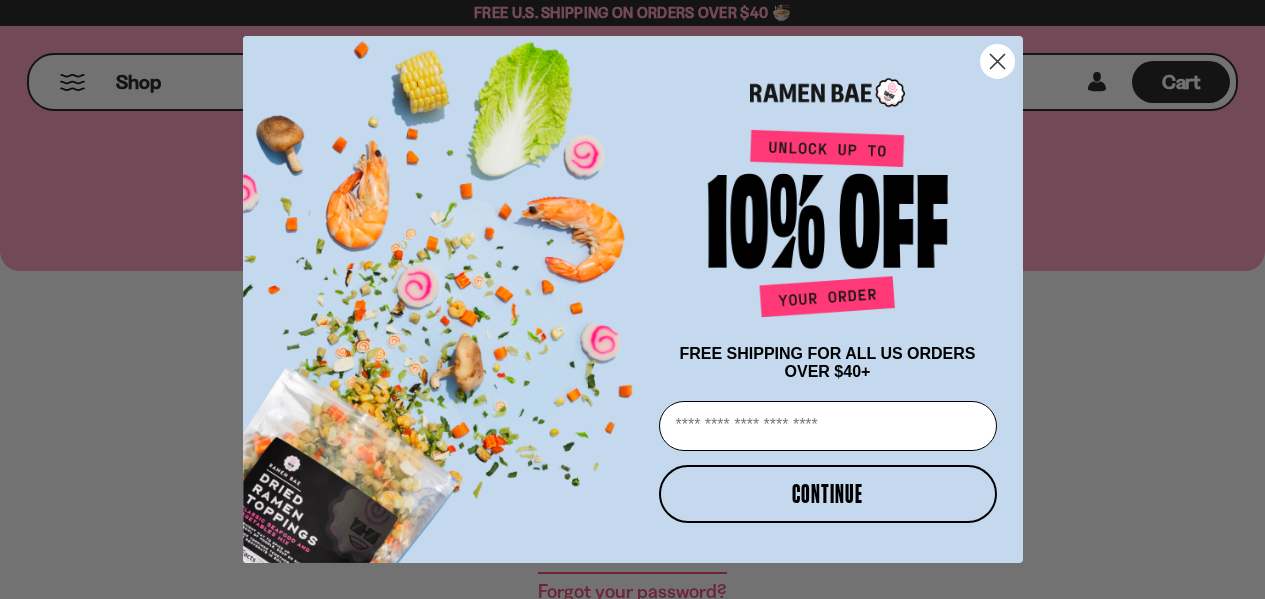 click on "Email" at bounding box center [828, 426] 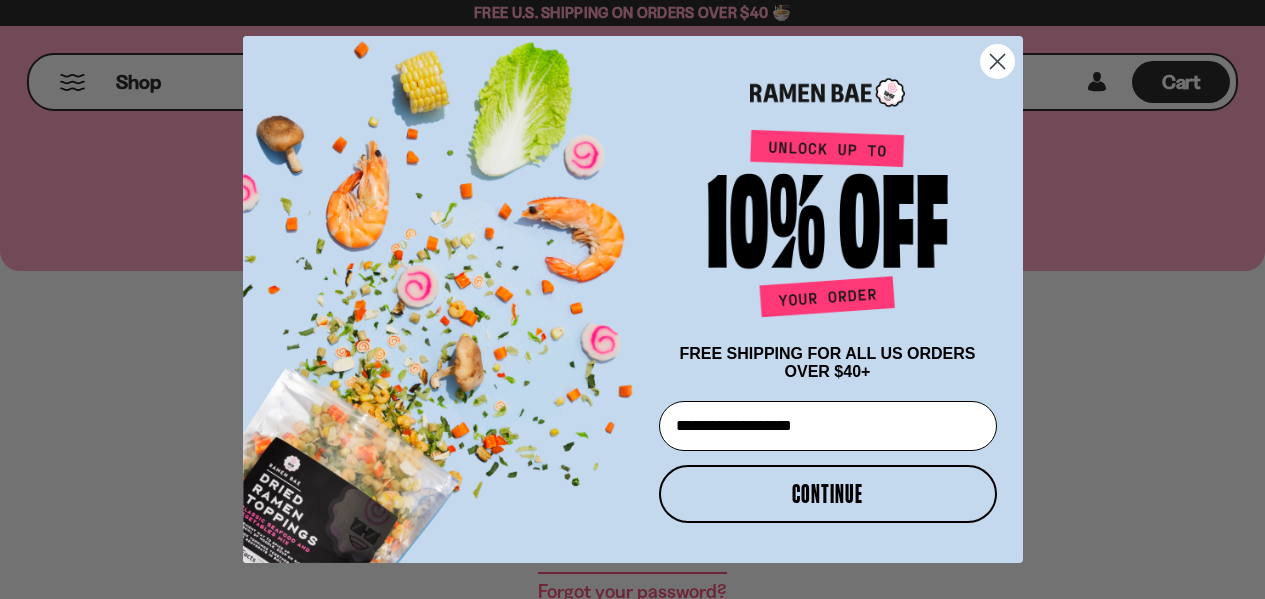 click on "CONTINUE" at bounding box center [828, 494] 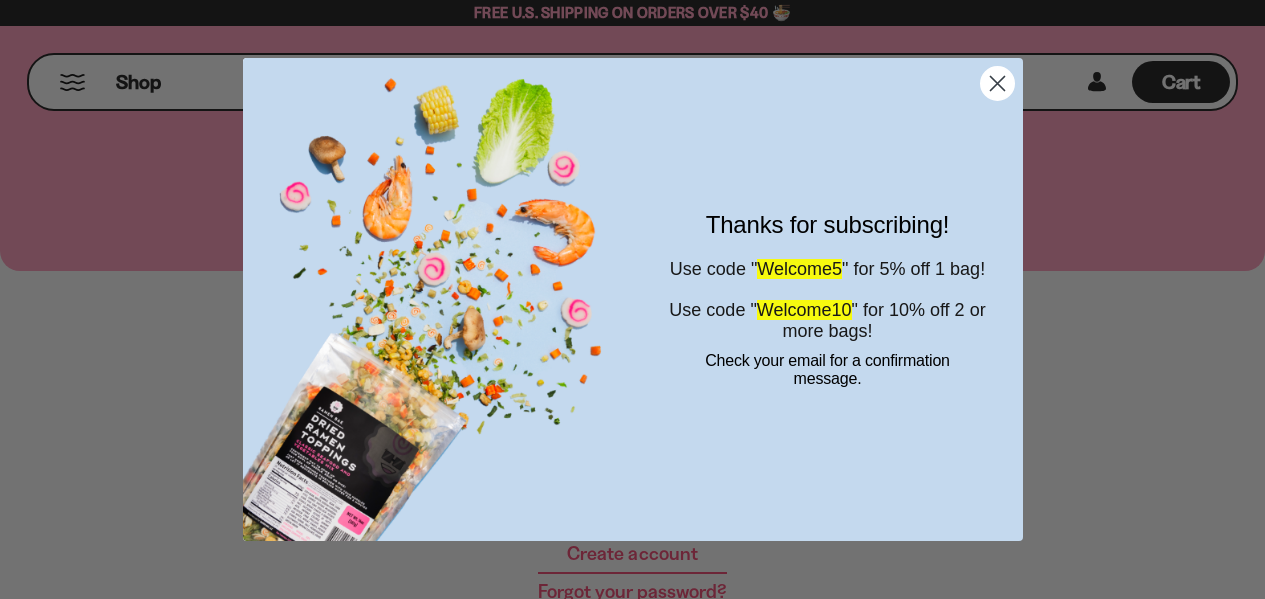 click on "Welcome10" at bounding box center [804, 310] 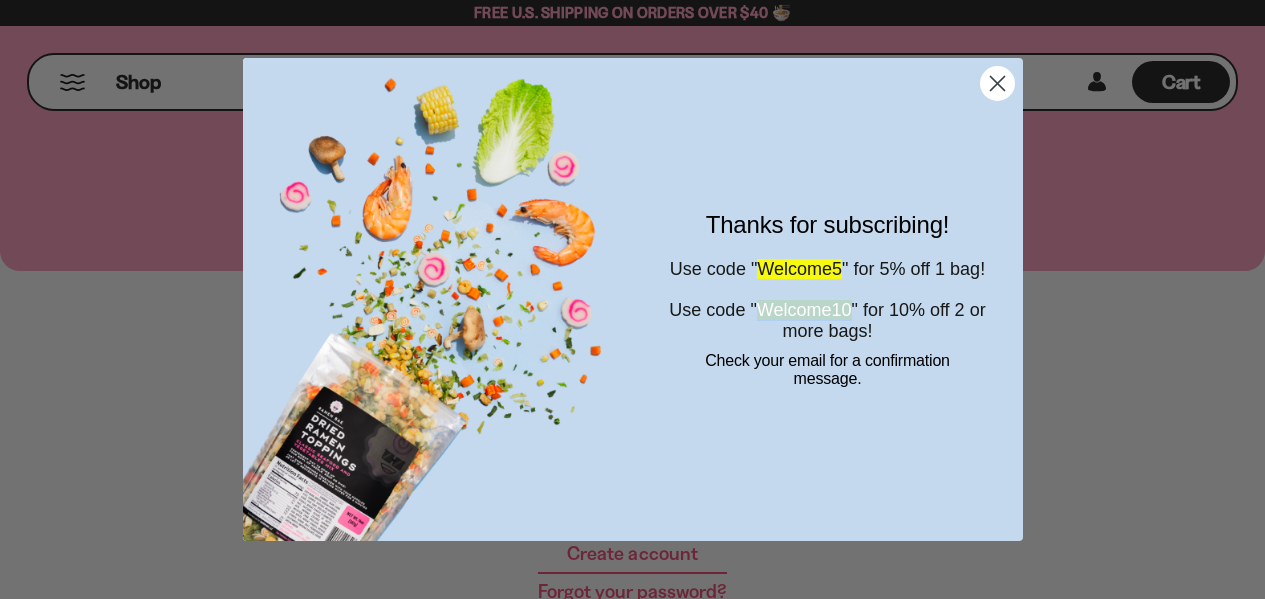 click on "Welcome10" at bounding box center (804, 310) 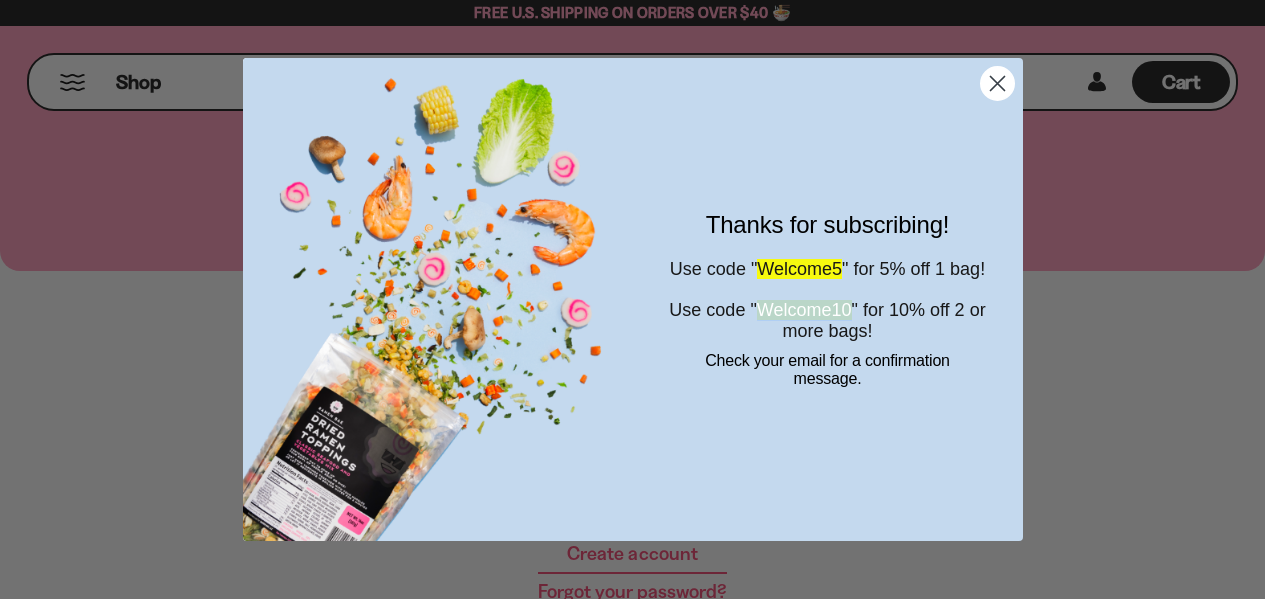 copy on "Welcome10" 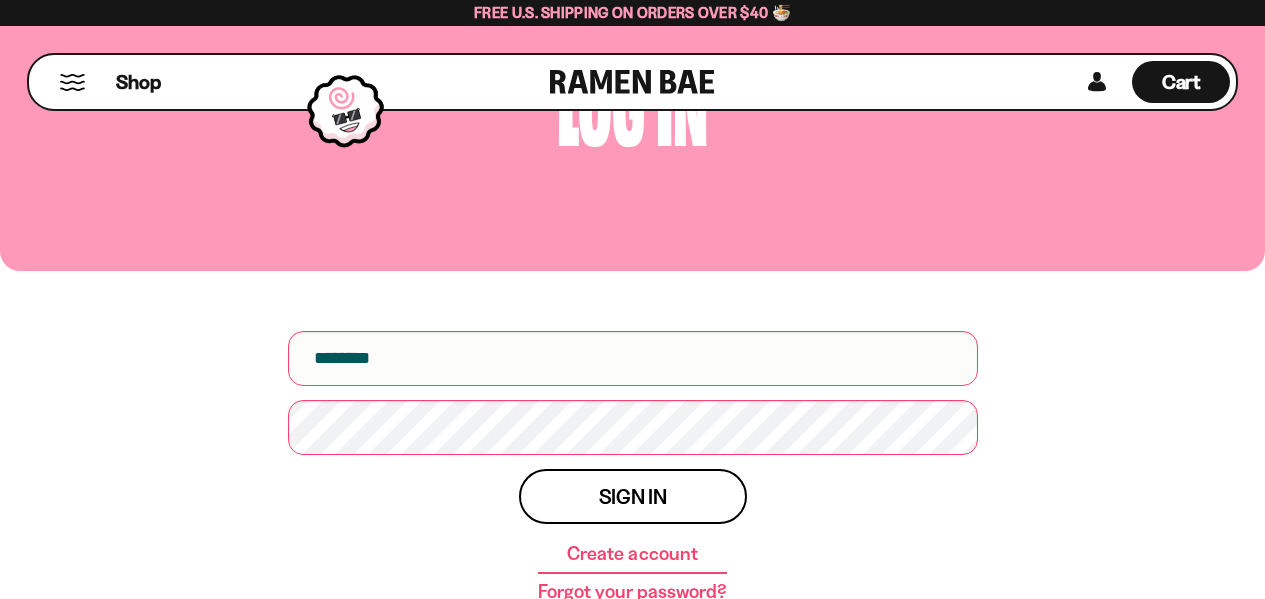 click on "Close dialog Thanks for subscribing!
Use code " Welcome5 " for 5% off 1 bag!
Use code " Welcome10 " for 10% off 2 or more bags!
Check your email for a confirmation message. ******" at bounding box center (632, 299) 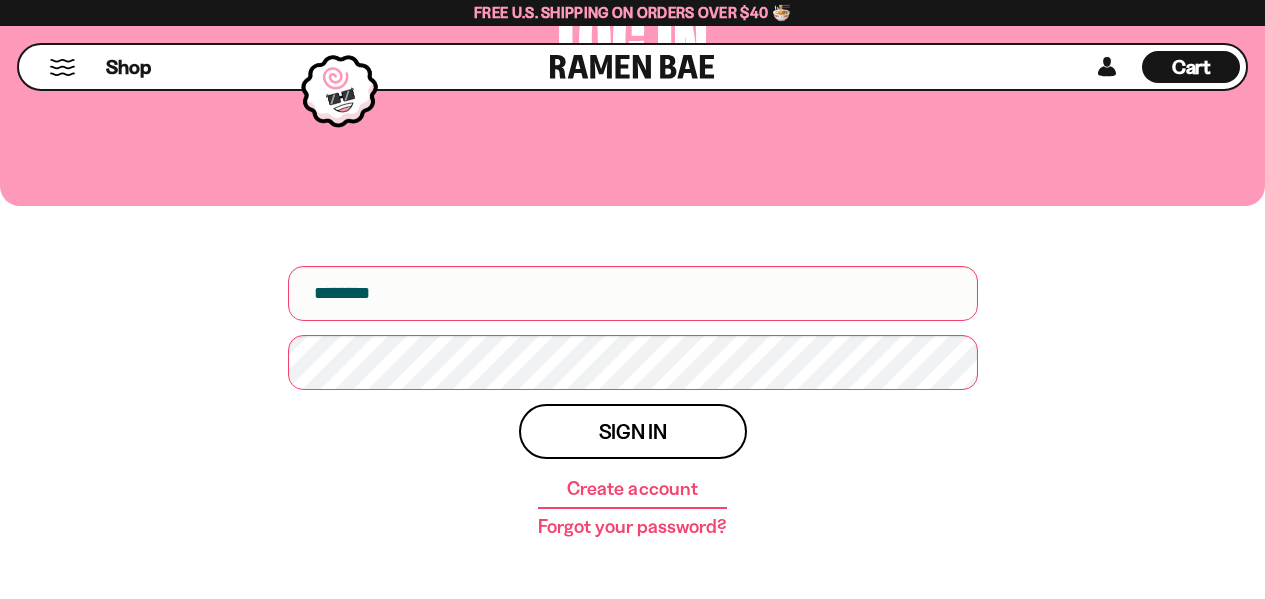 scroll, scrollTop: 300, scrollLeft: 0, axis: vertical 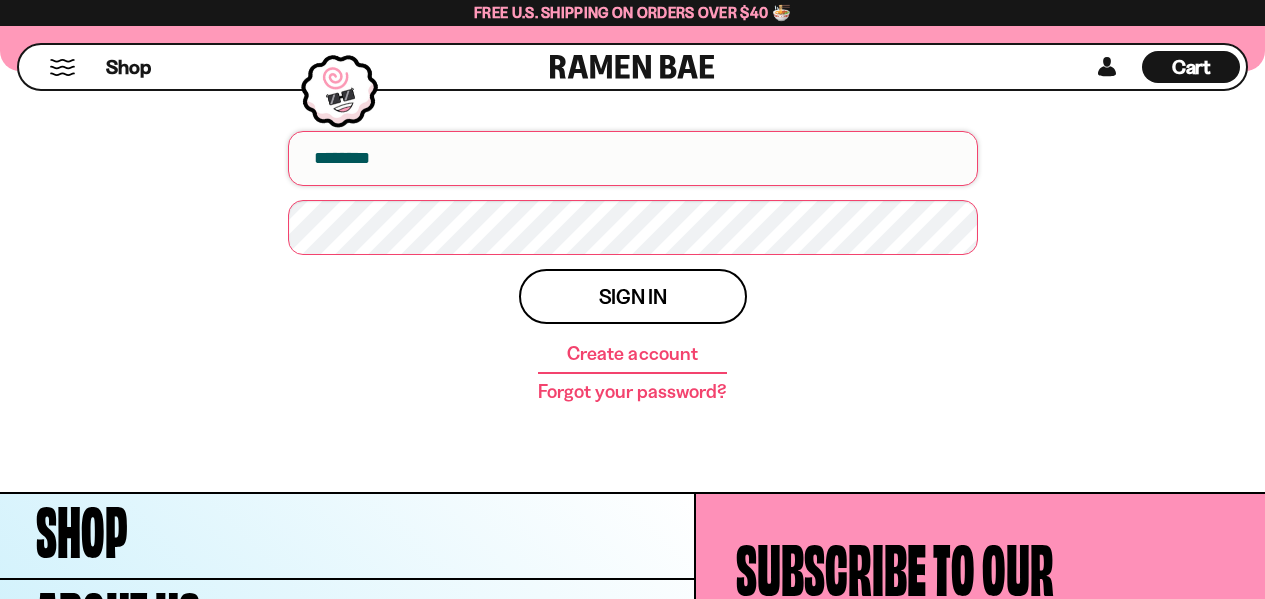 click at bounding box center (633, 158) 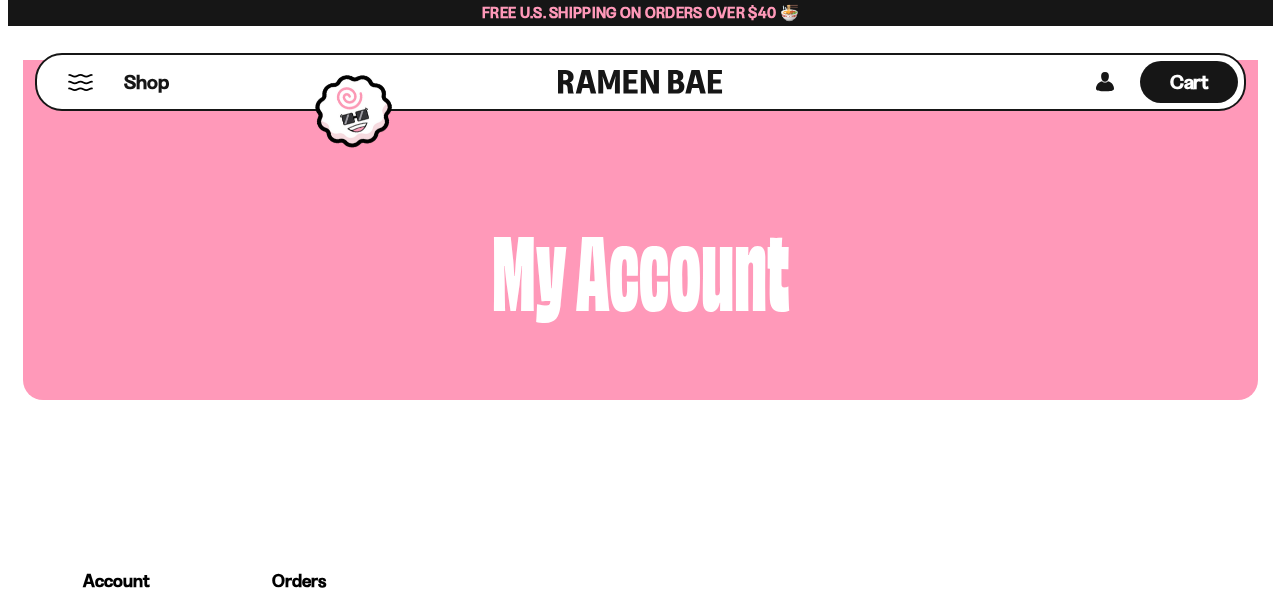 scroll, scrollTop: 0, scrollLeft: 0, axis: both 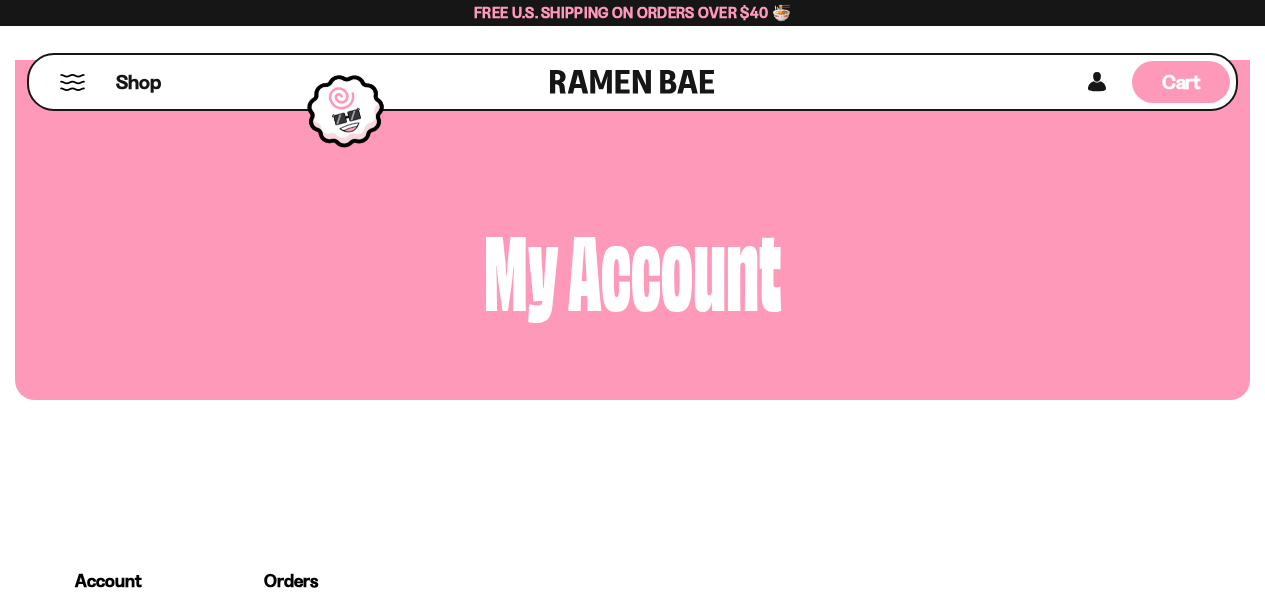 click on "Cart" at bounding box center [1181, 82] 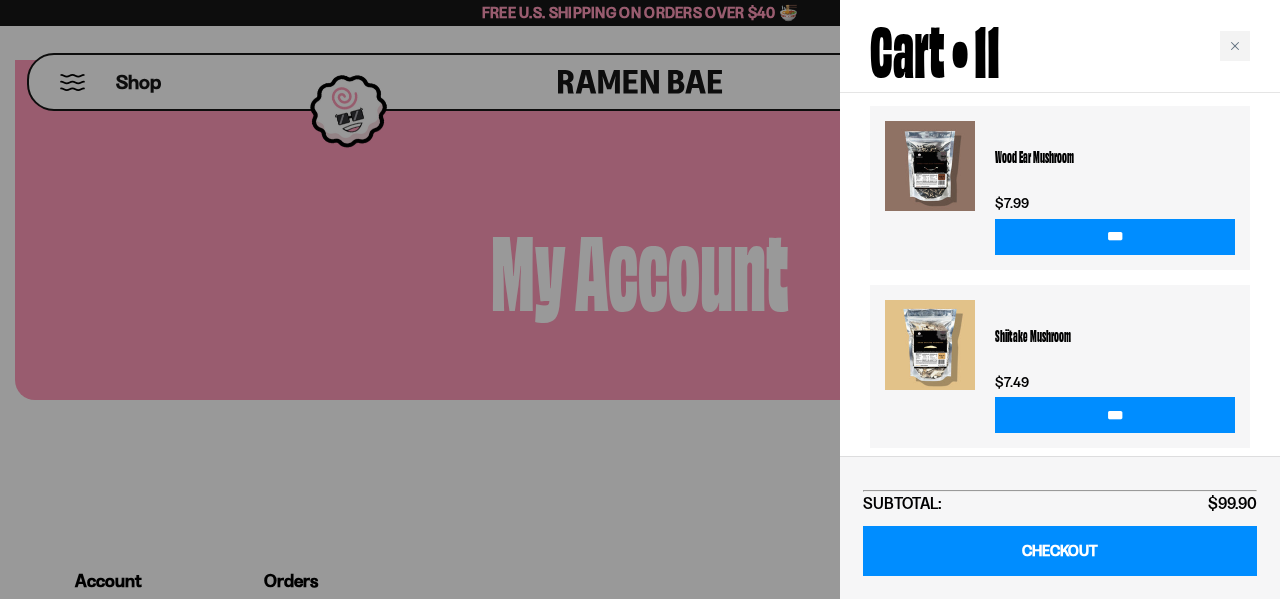 scroll, scrollTop: 741, scrollLeft: 0, axis: vertical 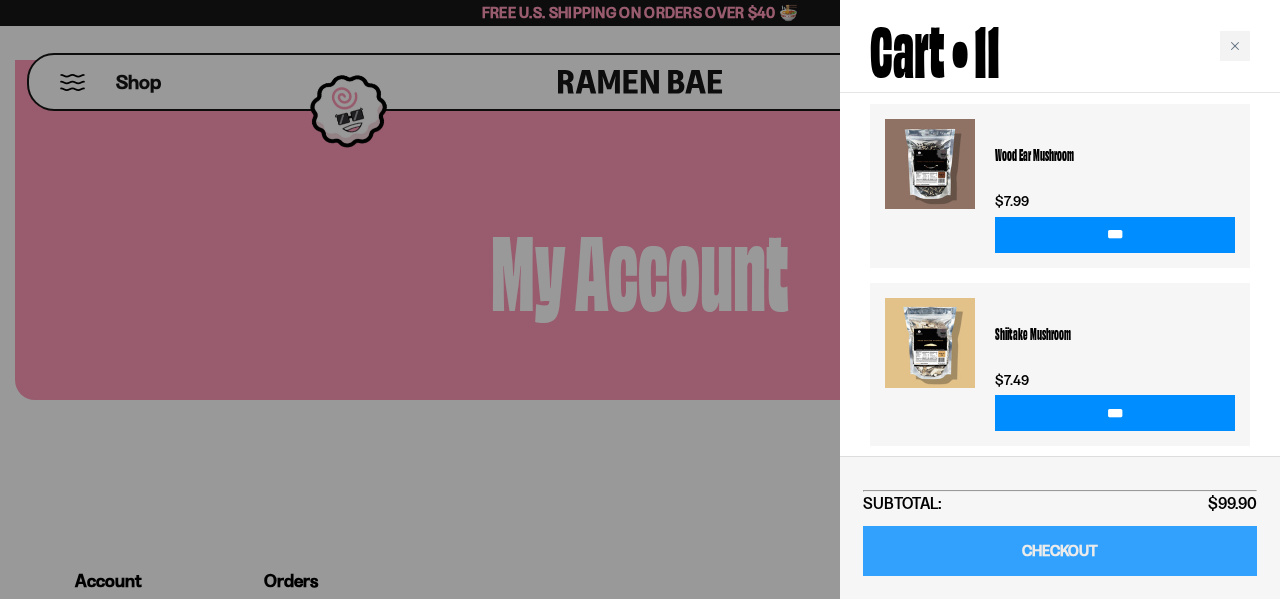 click on "CHECKOUT" at bounding box center [1060, 551] 